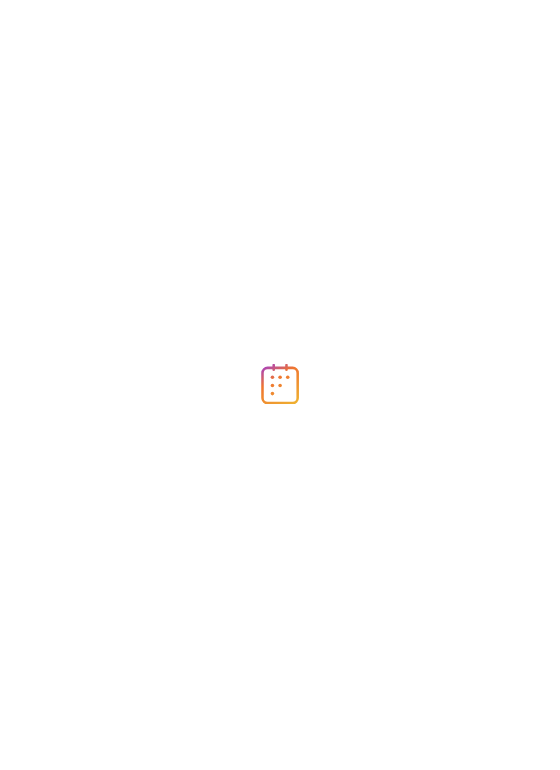 scroll, scrollTop: 0, scrollLeft: 0, axis: both 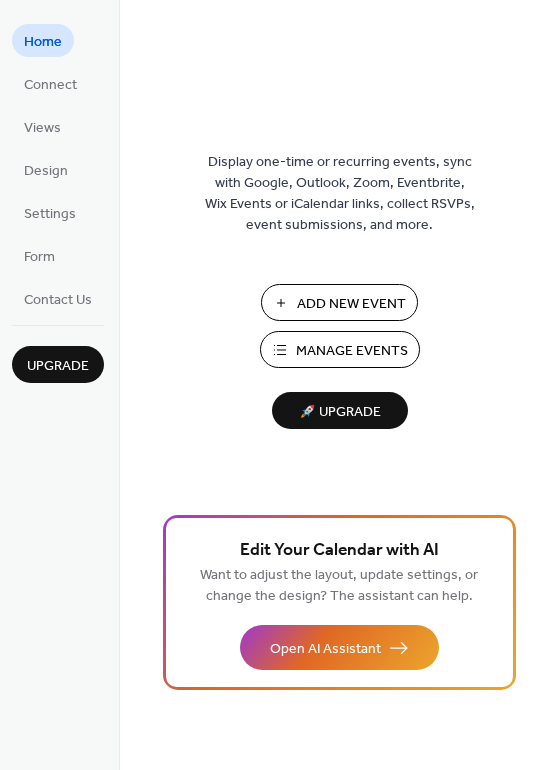 click on "Manage Events" at bounding box center [352, 351] 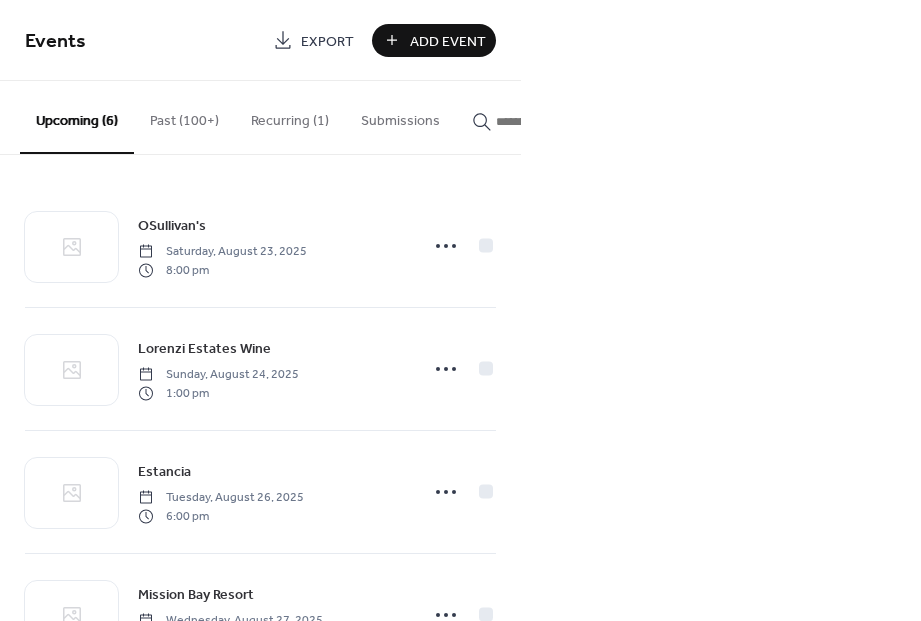 scroll, scrollTop: 0, scrollLeft: 0, axis: both 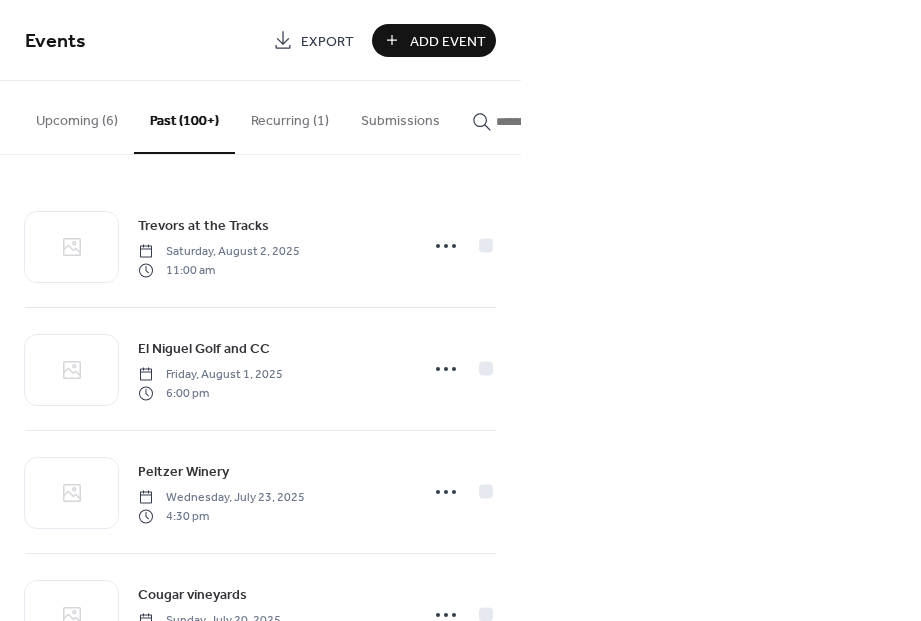 click on "Upcoming (6)" at bounding box center (77, 116) 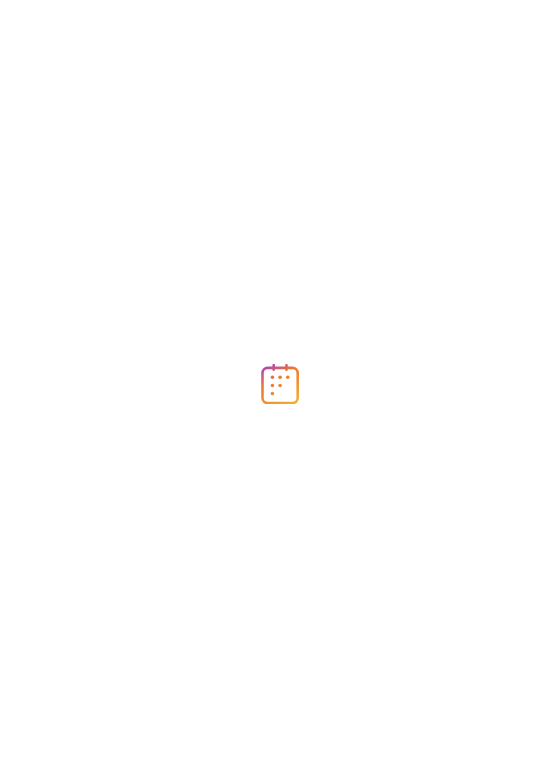 scroll, scrollTop: 0, scrollLeft: 0, axis: both 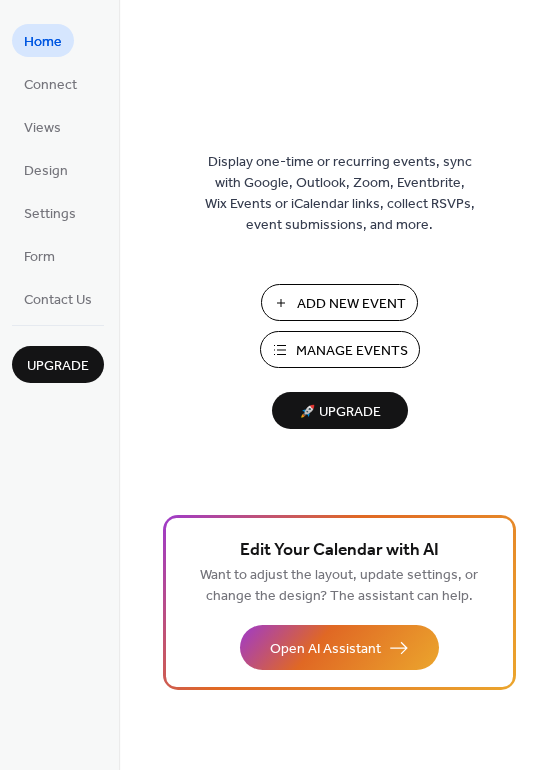 click on "Manage Events" at bounding box center (352, 351) 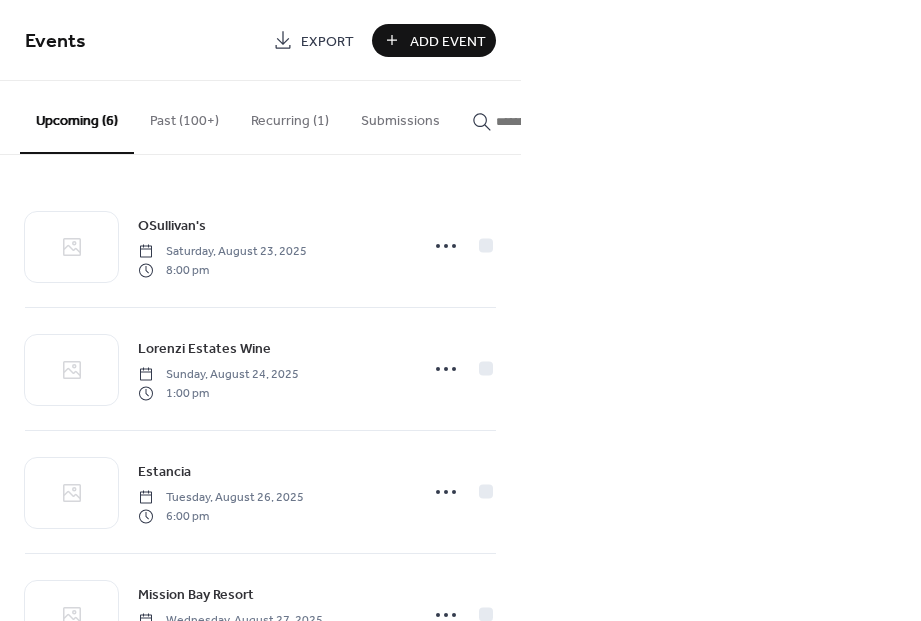 scroll, scrollTop: 0, scrollLeft: 0, axis: both 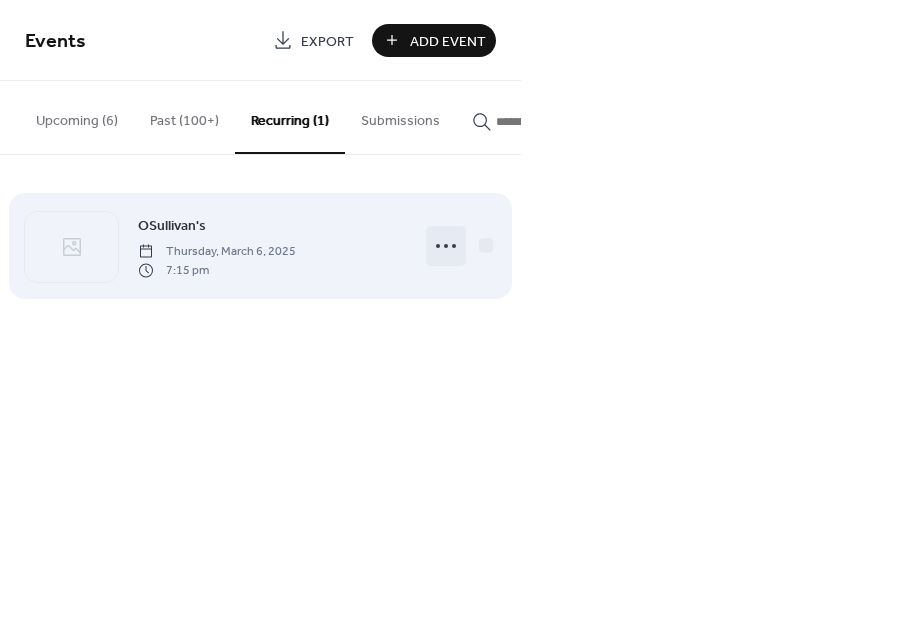 click 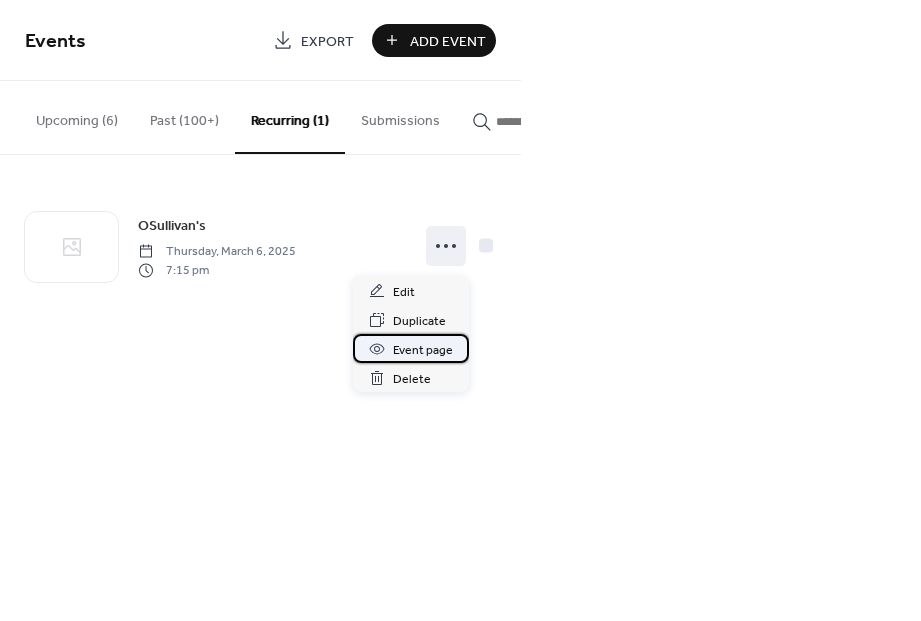 click on "Event page" at bounding box center (423, 350) 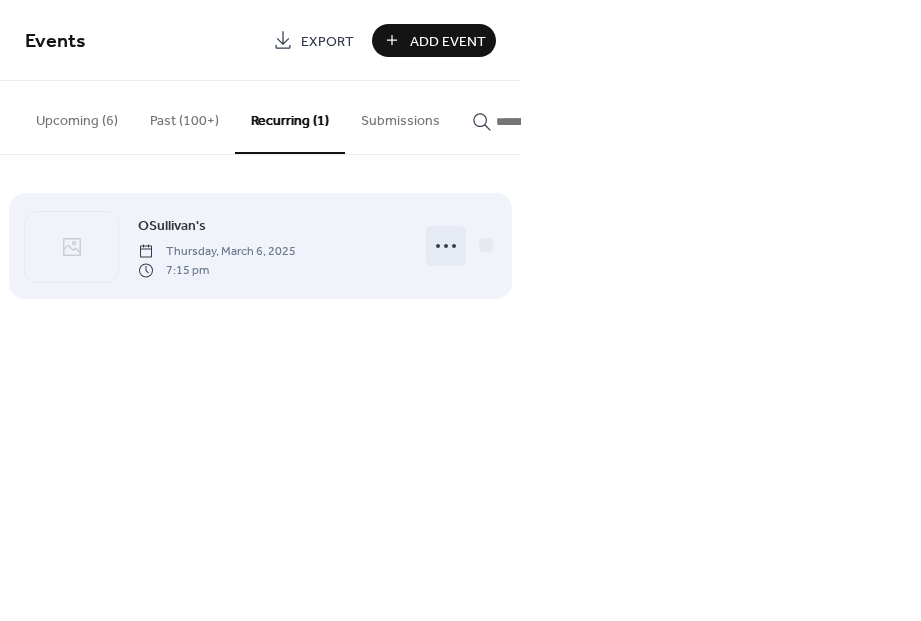 click 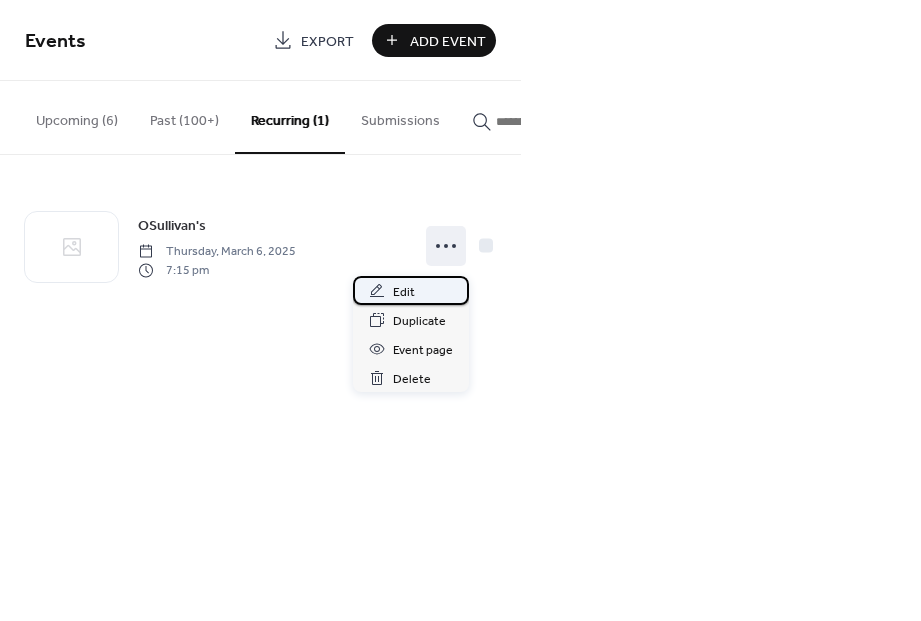 click on "Edit" at bounding box center [404, 292] 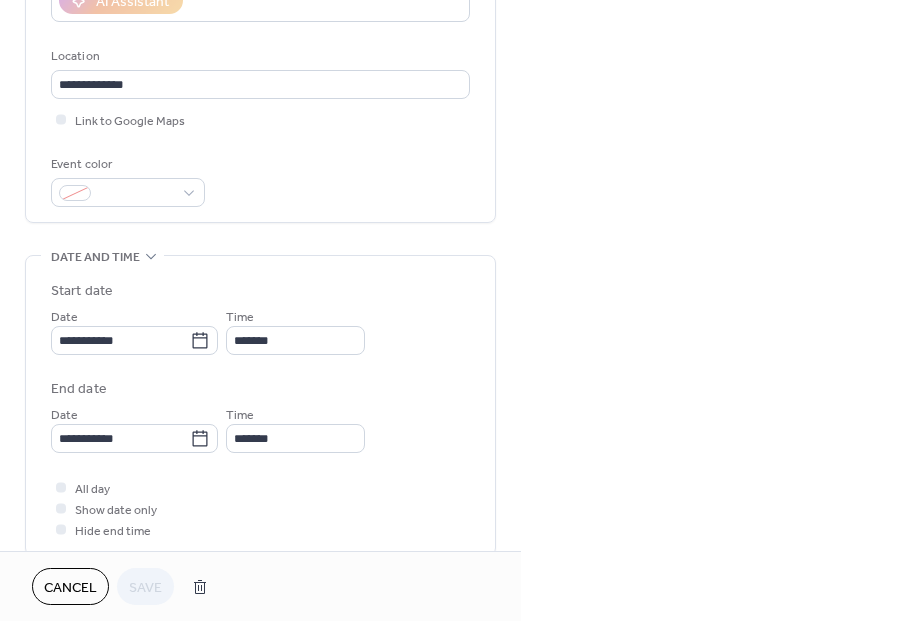 scroll, scrollTop: 387, scrollLeft: 0, axis: vertical 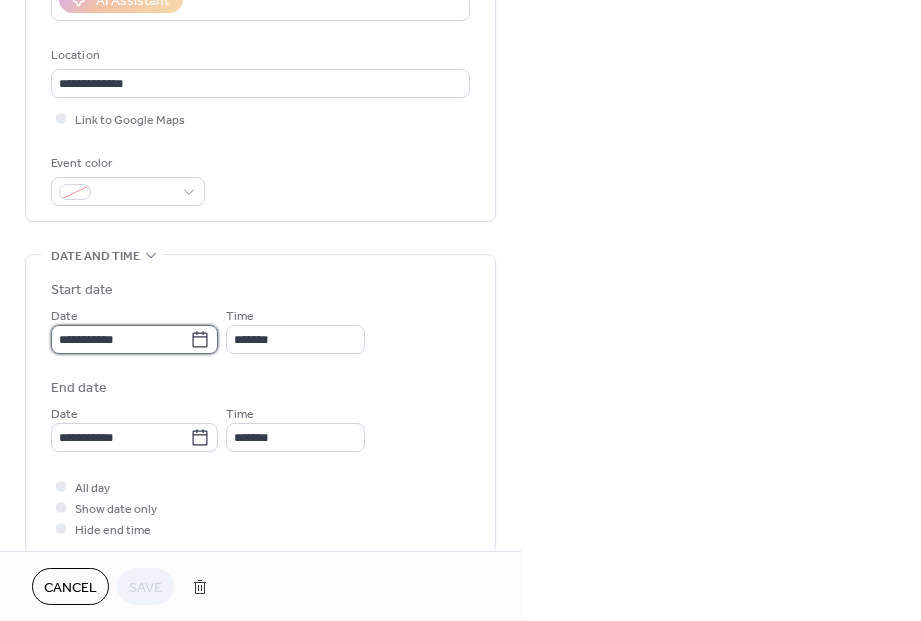 click on "**********" at bounding box center [120, 339] 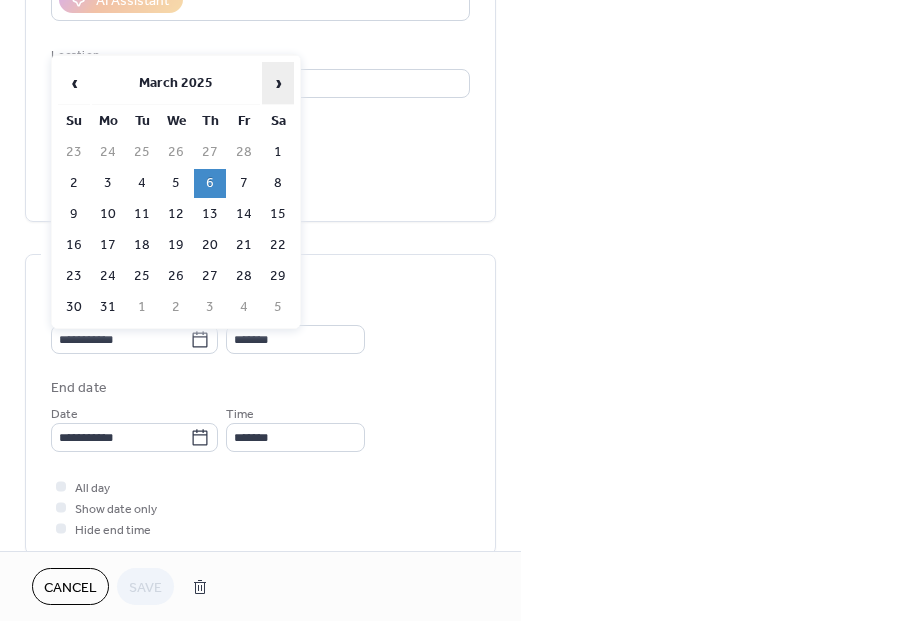 click on "›" at bounding box center [278, 83] 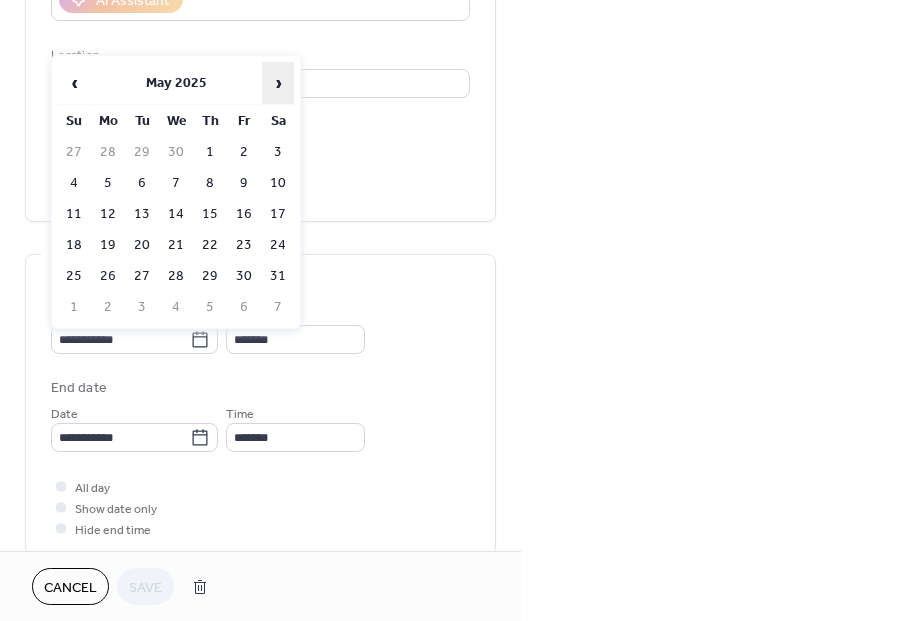 click on "›" at bounding box center [278, 83] 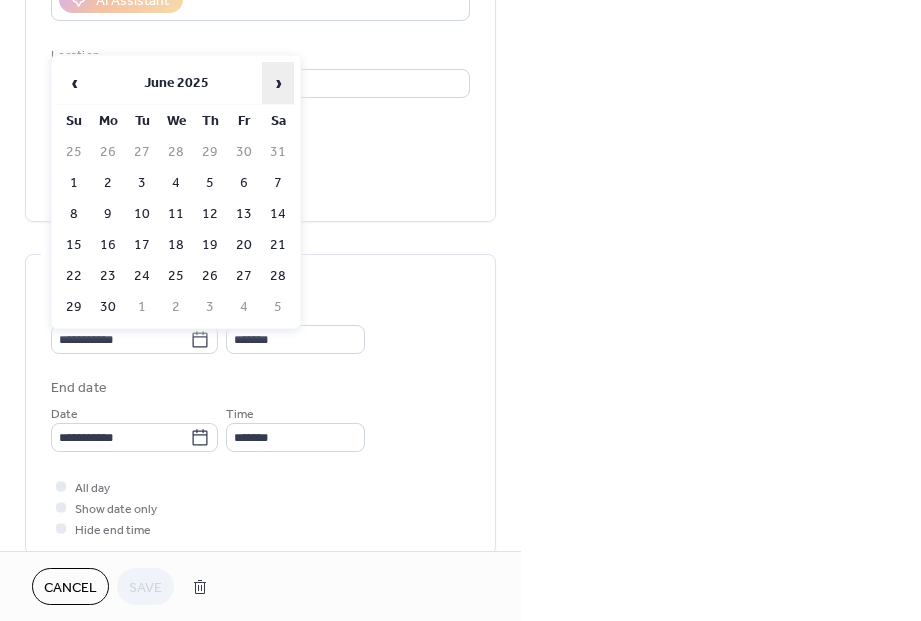 click on "›" at bounding box center [278, 83] 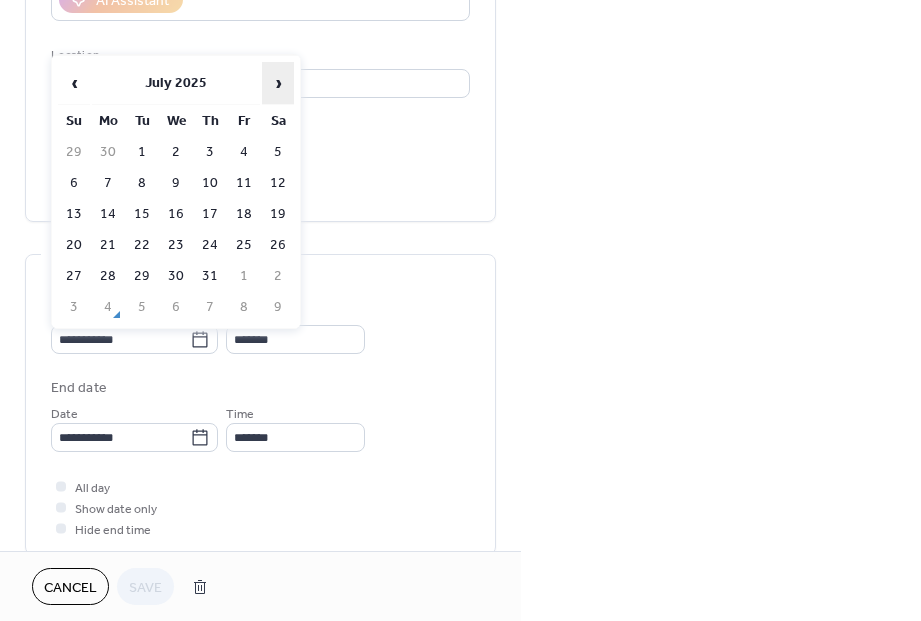 click on "›" at bounding box center [278, 83] 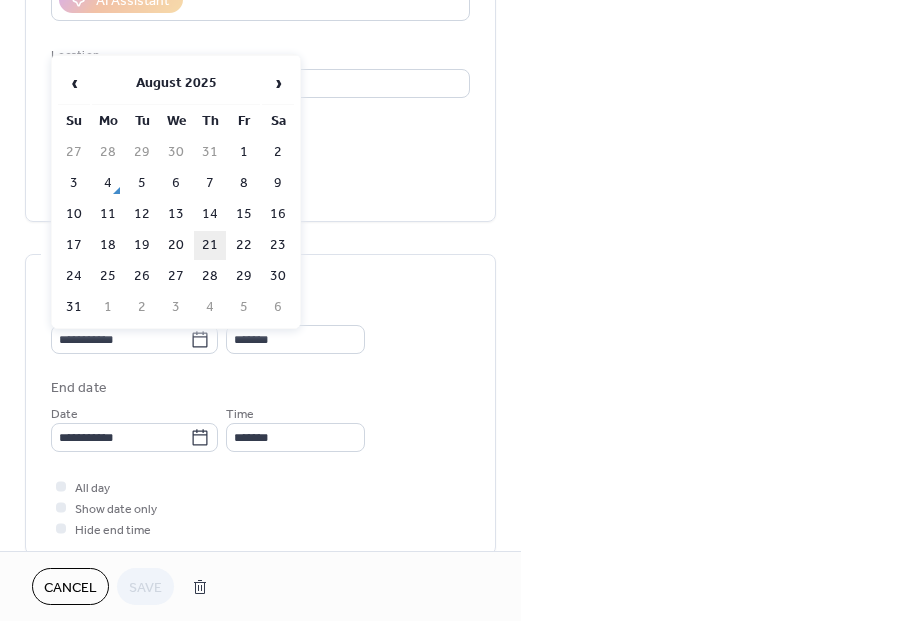 click on "21" at bounding box center (210, 245) 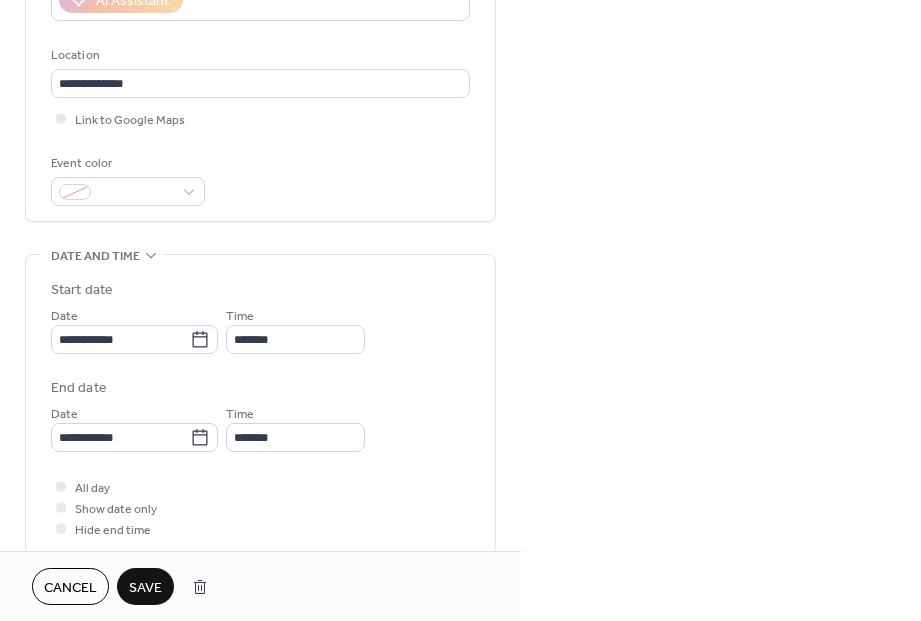 type on "**********" 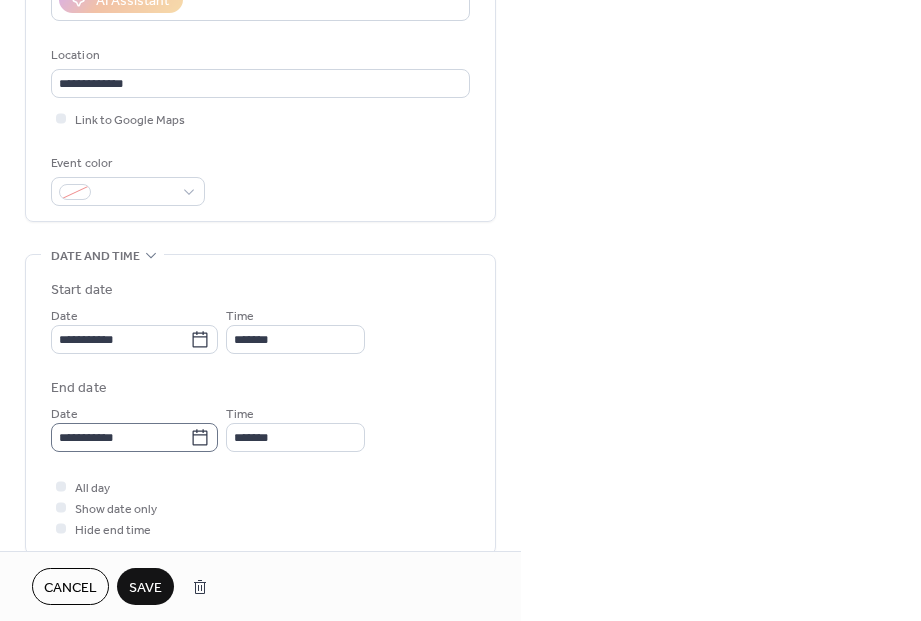 click 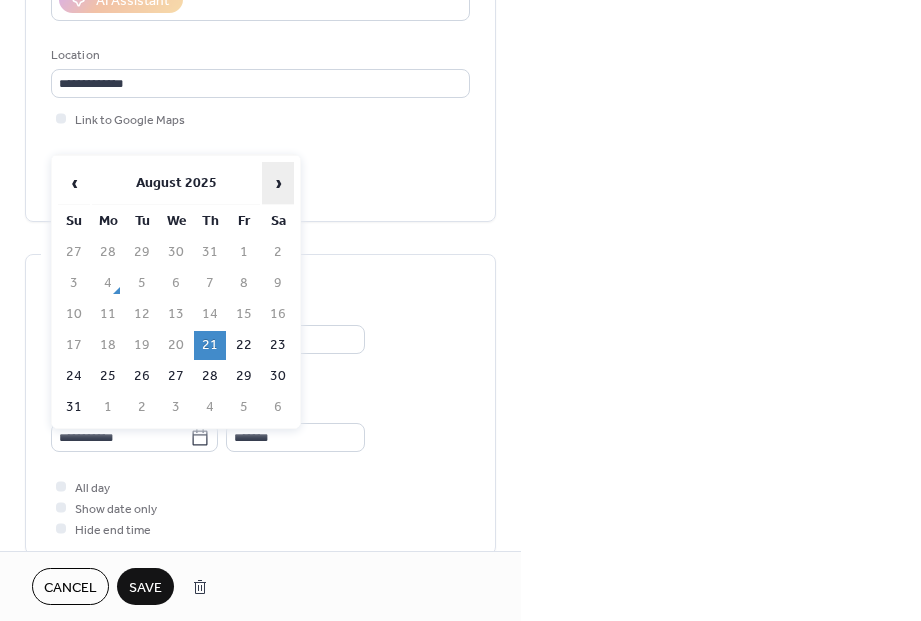 click on "›" at bounding box center (278, 183) 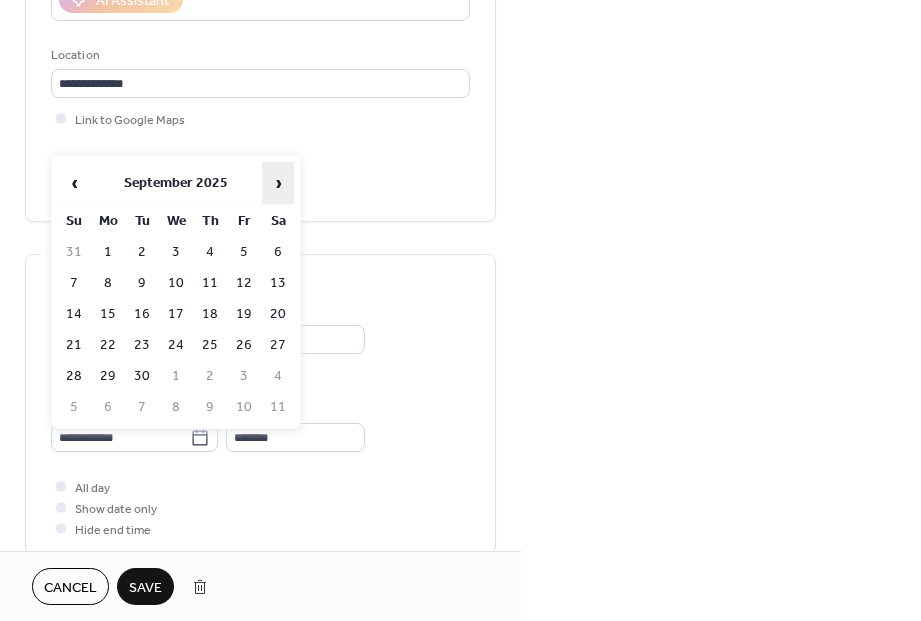 click on "›" at bounding box center [278, 183] 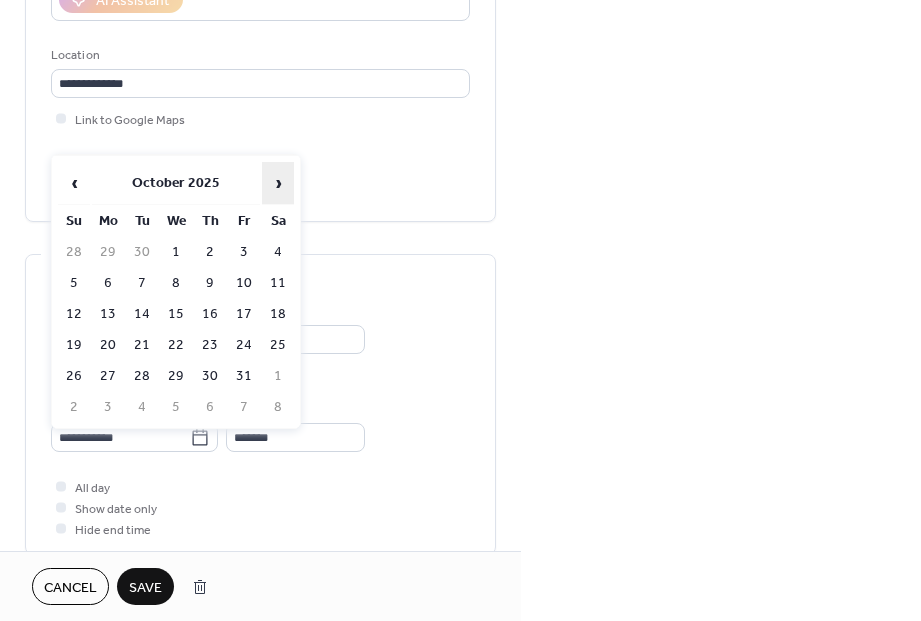 click on "›" at bounding box center [278, 183] 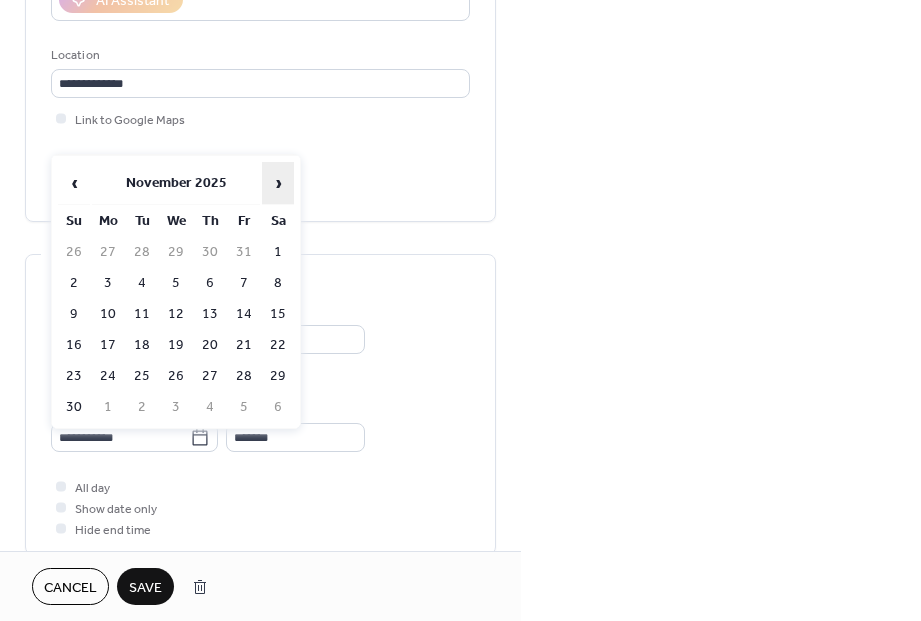 click on "›" at bounding box center [278, 183] 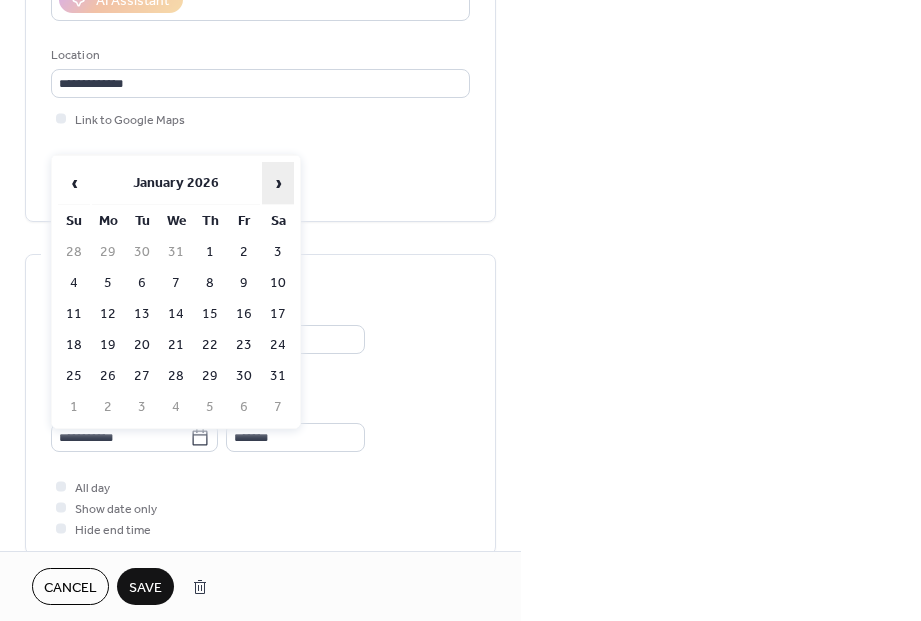click on "›" at bounding box center [278, 183] 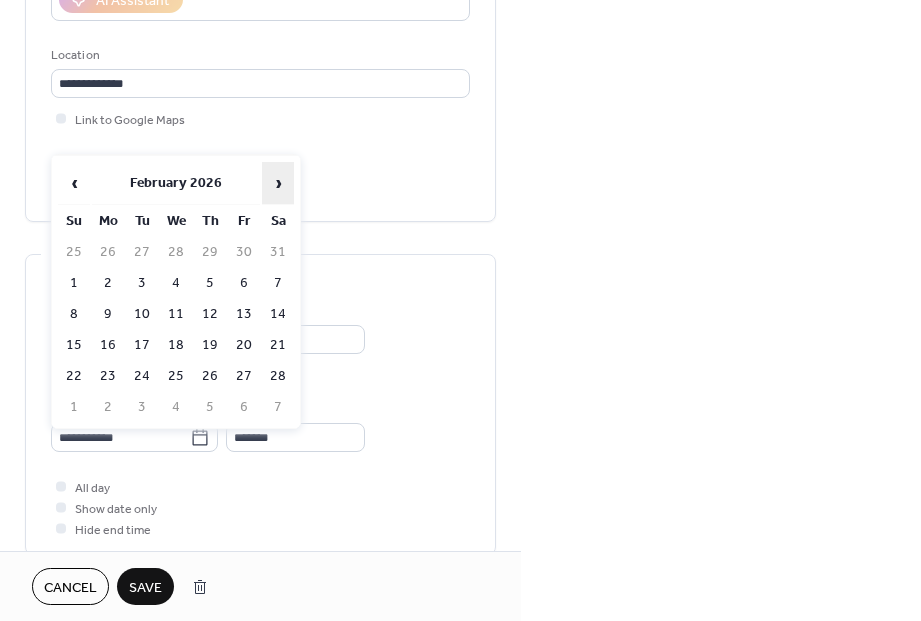 click on "›" at bounding box center [278, 183] 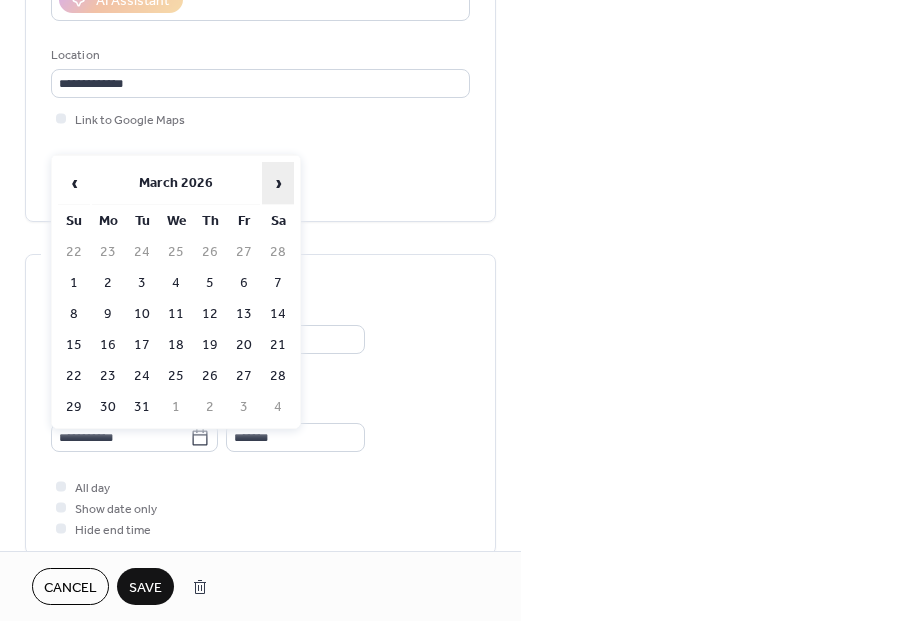 click on "›" at bounding box center [278, 183] 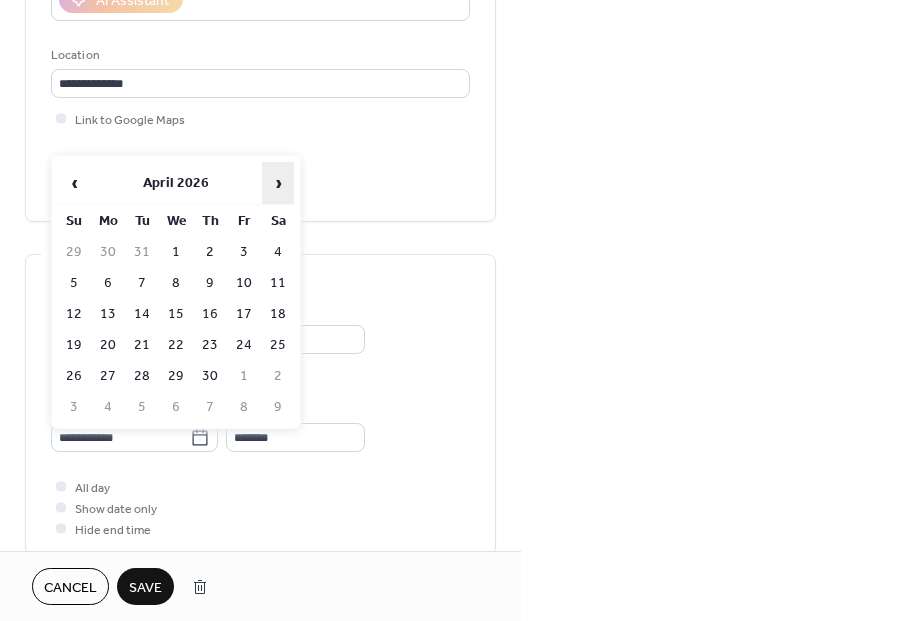 click on "›" at bounding box center [278, 183] 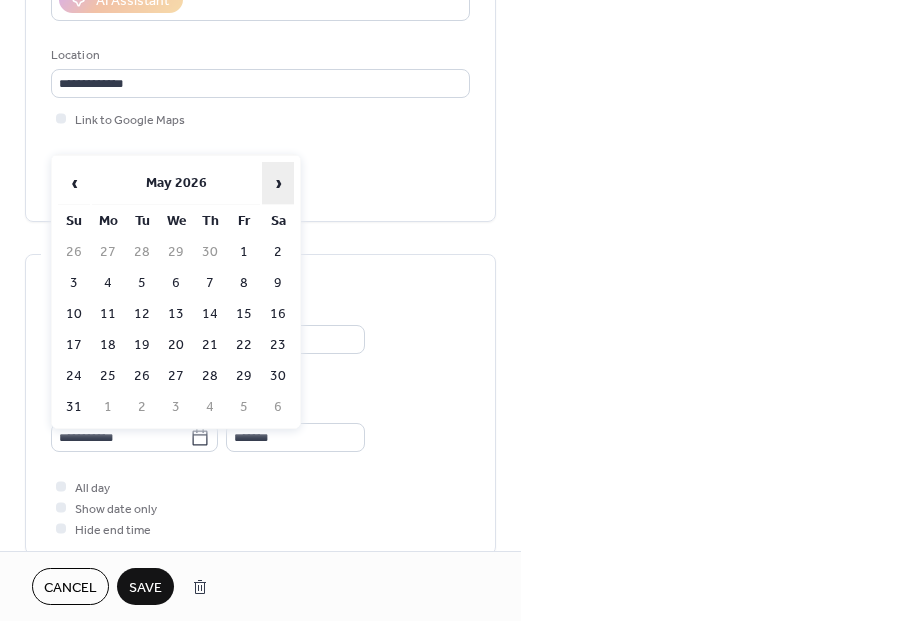 click on "›" at bounding box center [278, 183] 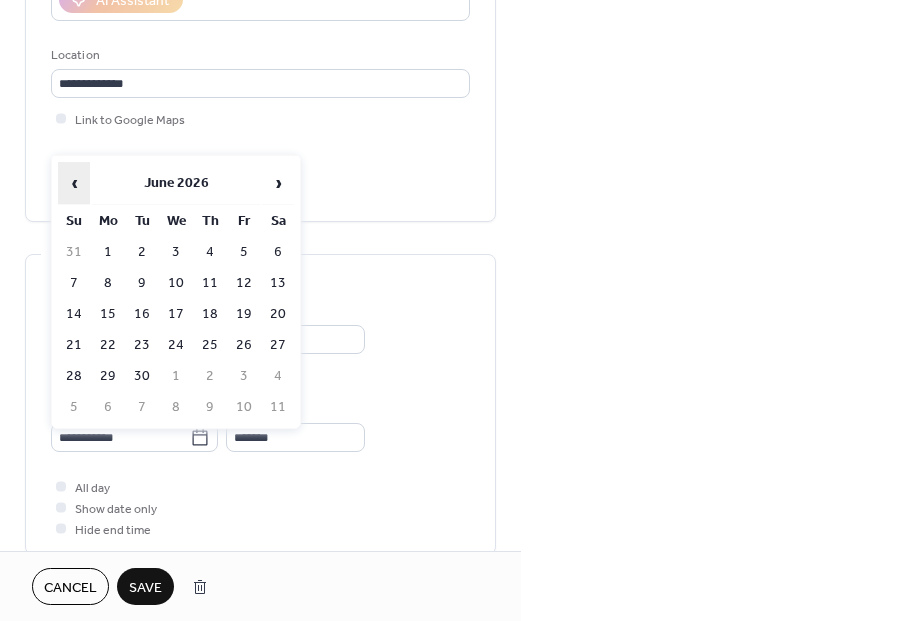 click on "‹" at bounding box center (74, 183) 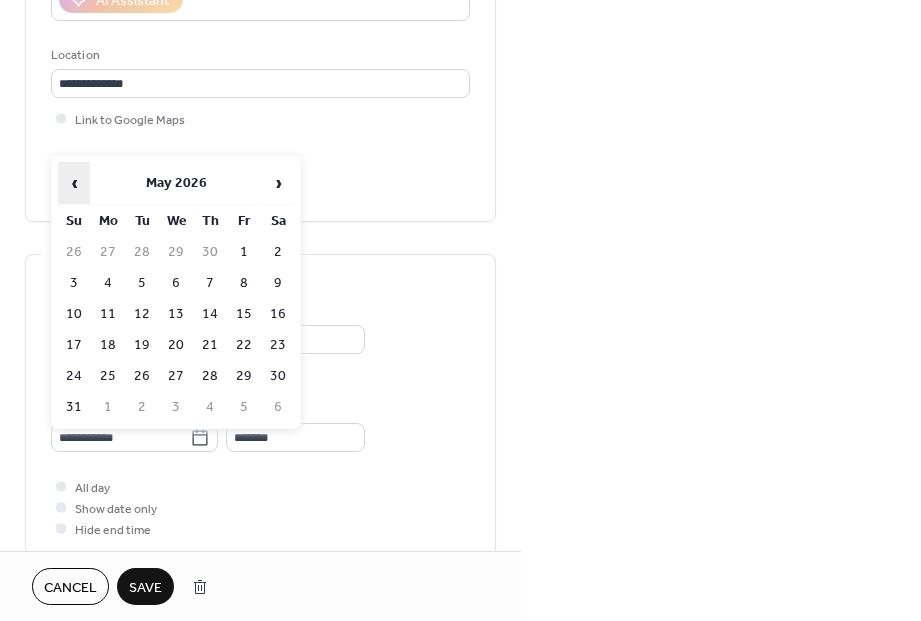click on "‹" at bounding box center [74, 183] 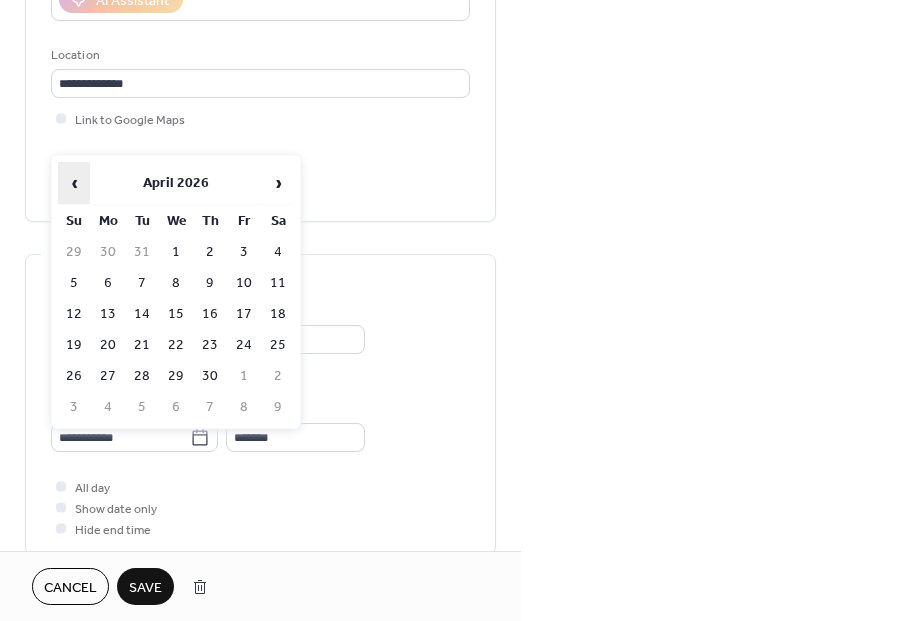 click on "‹" at bounding box center (74, 183) 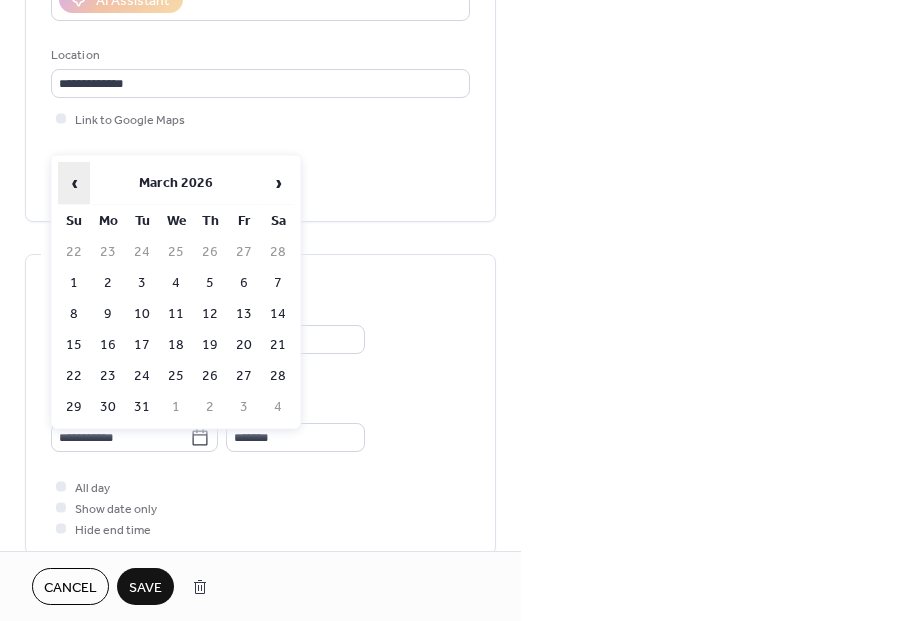 click on "‹" at bounding box center [74, 183] 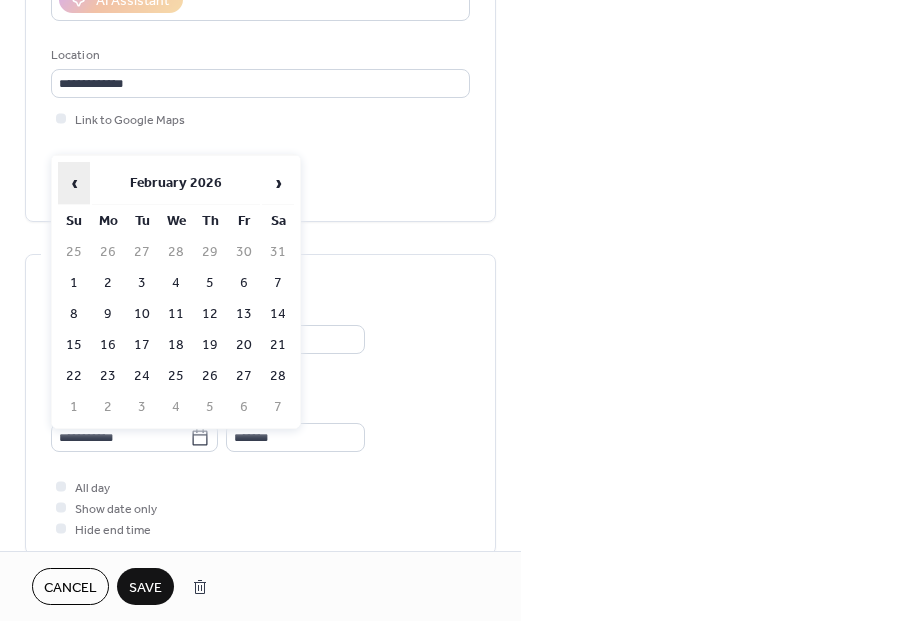 click on "‹" at bounding box center [74, 183] 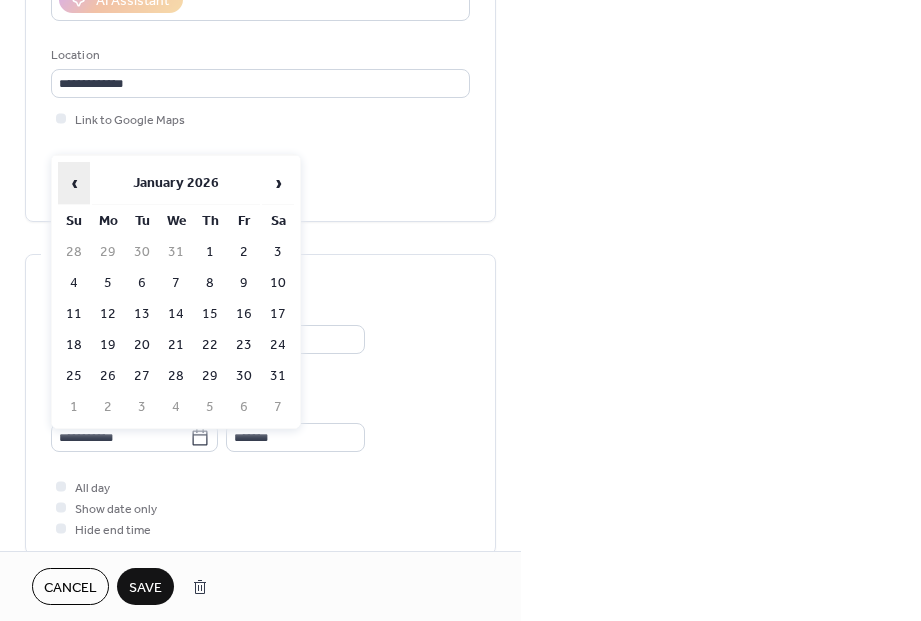 click on "‹" at bounding box center (74, 183) 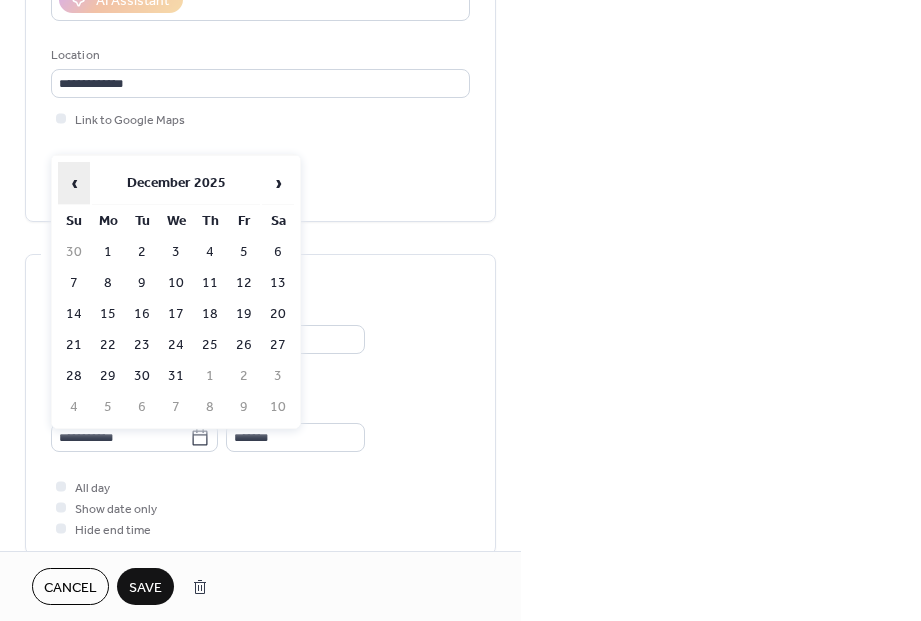 click on "‹" at bounding box center (74, 183) 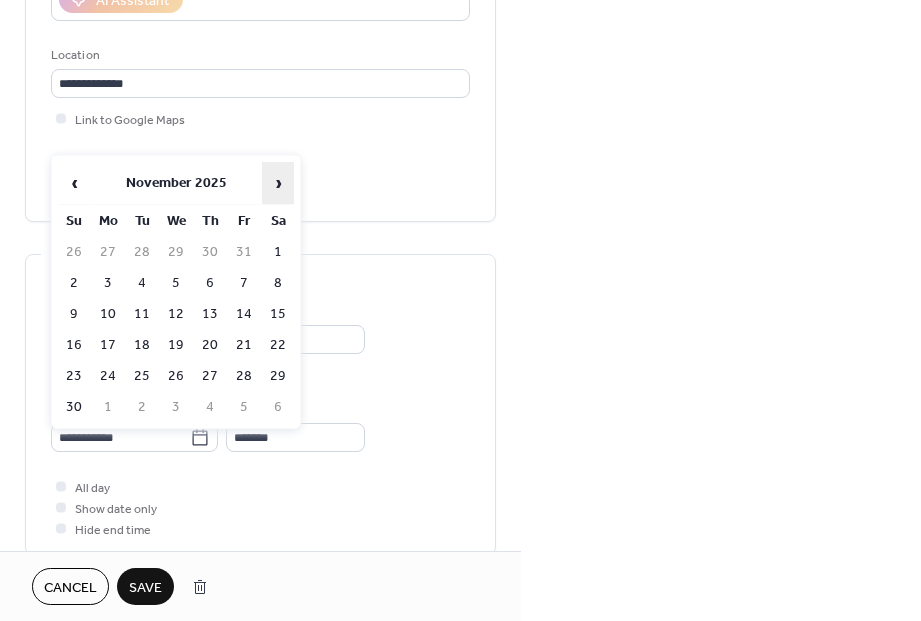 click on "›" at bounding box center (278, 183) 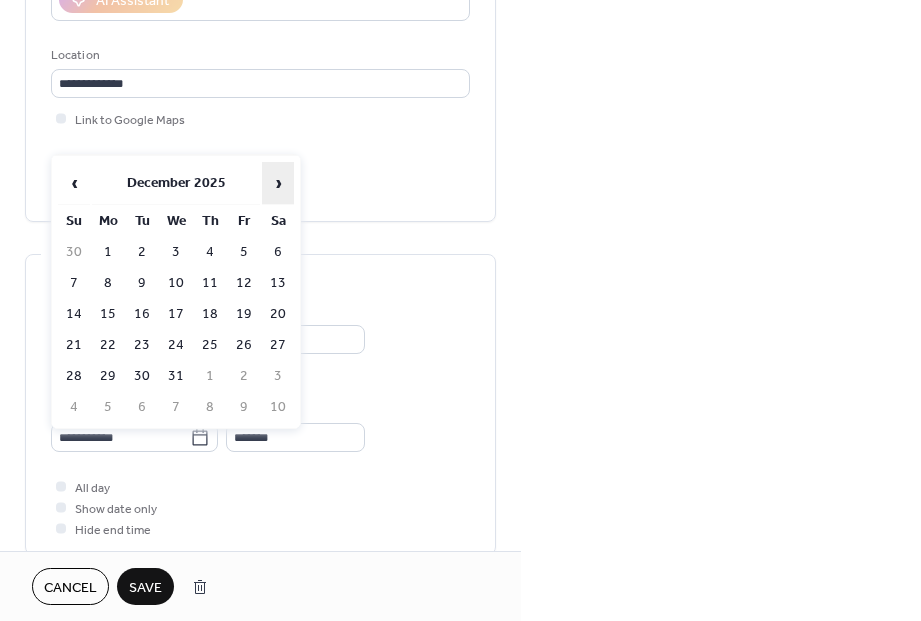 click on "›" at bounding box center (278, 183) 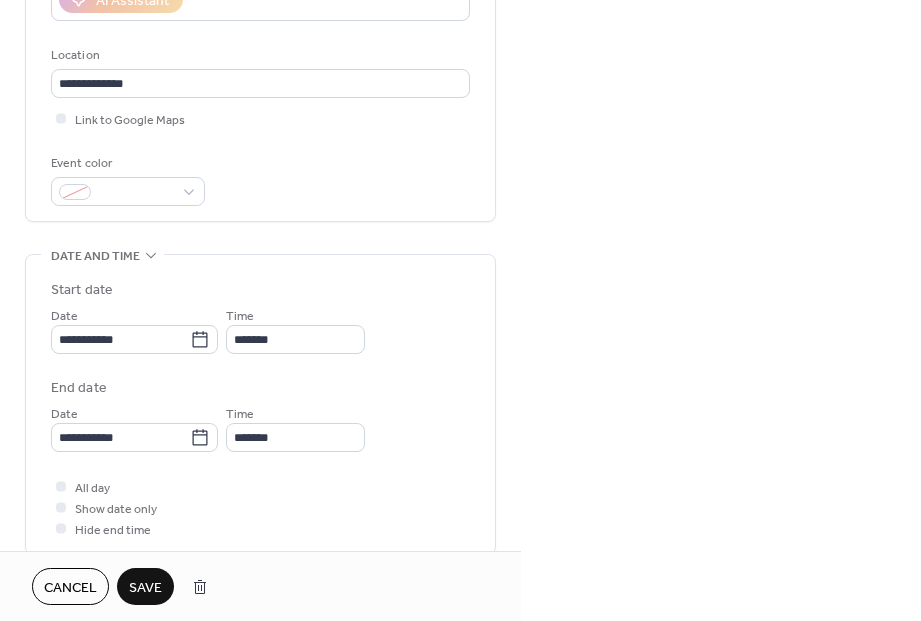 click on "Save" at bounding box center (145, 586) 